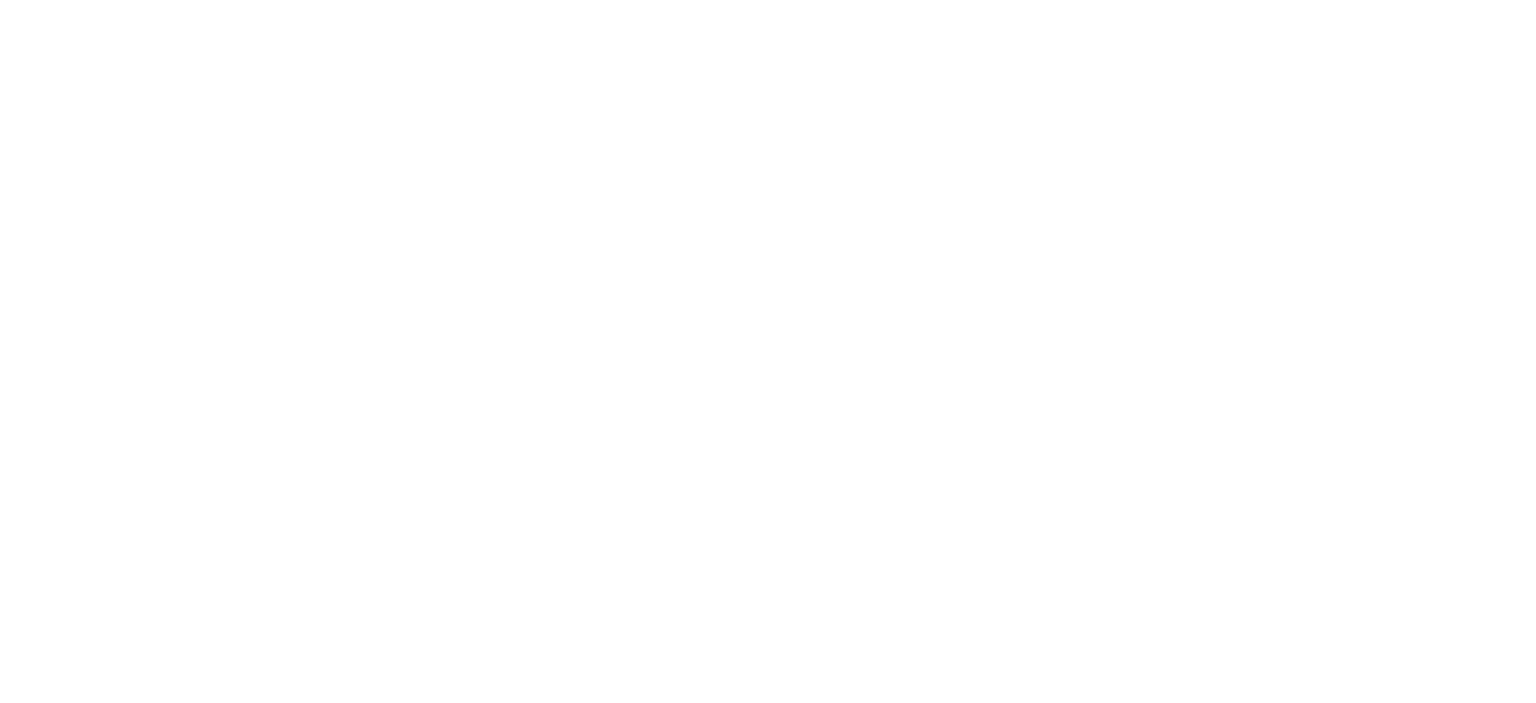 scroll, scrollTop: 0, scrollLeft: 0, axis: both 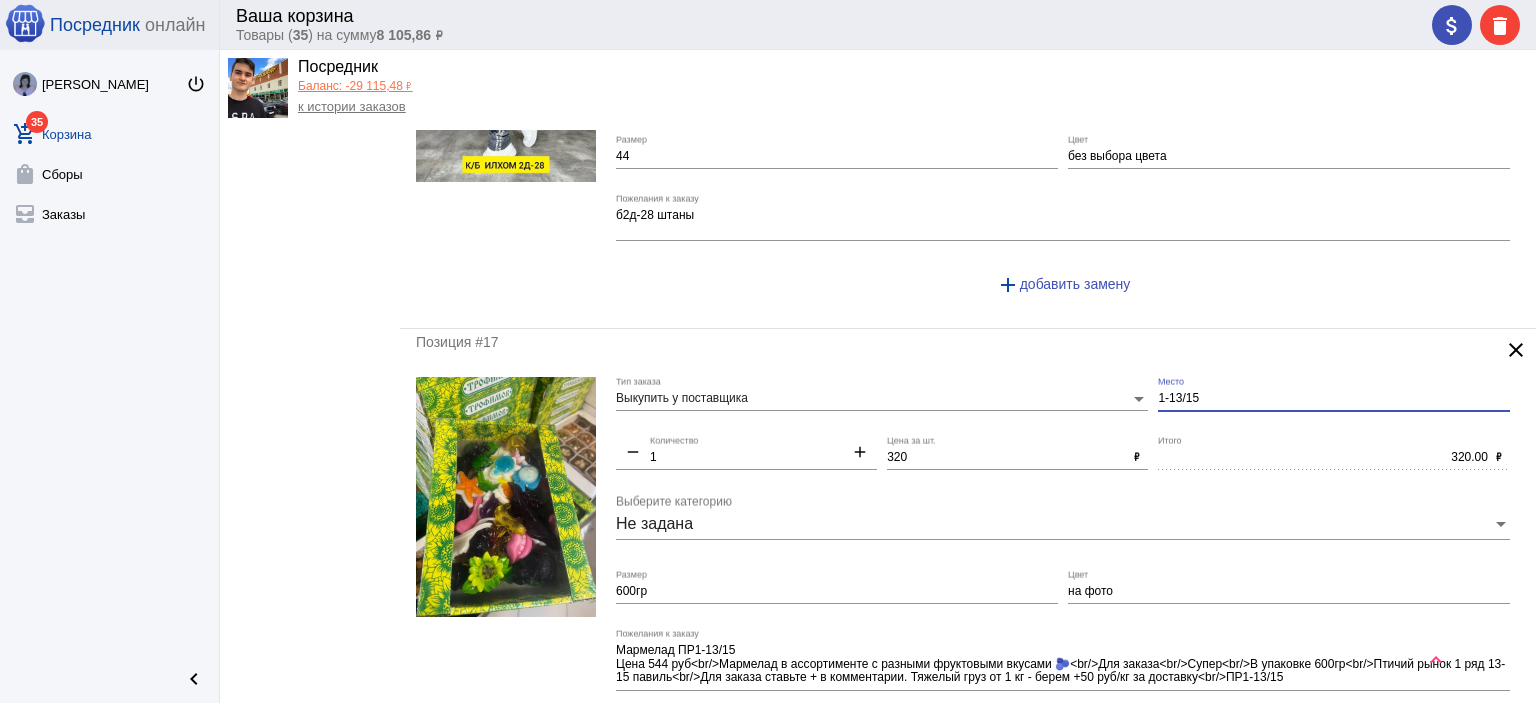 drag, startPoint x: 1216, startPoint y: 371, endPoint x: 1117, endPoint y: 364, distance: 99.24717 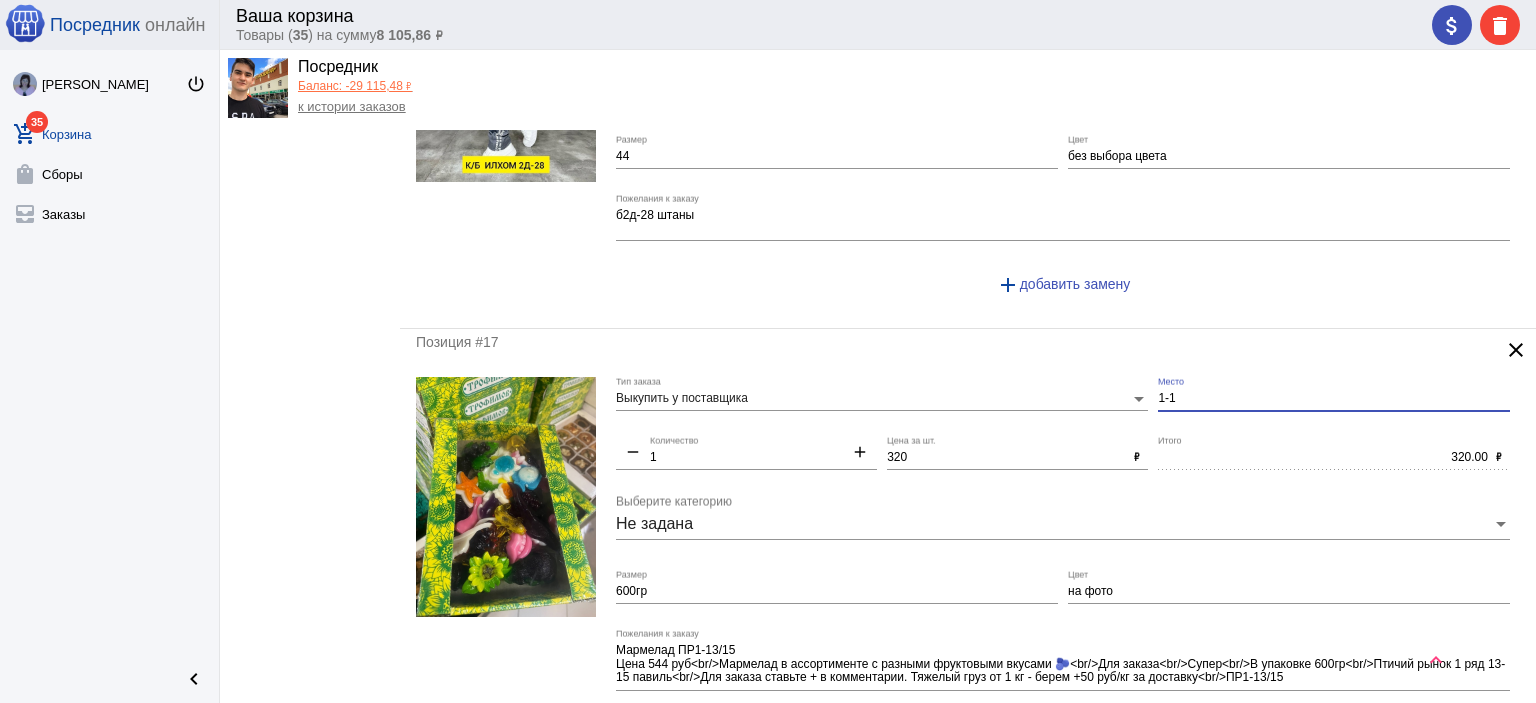 type on "1-1" 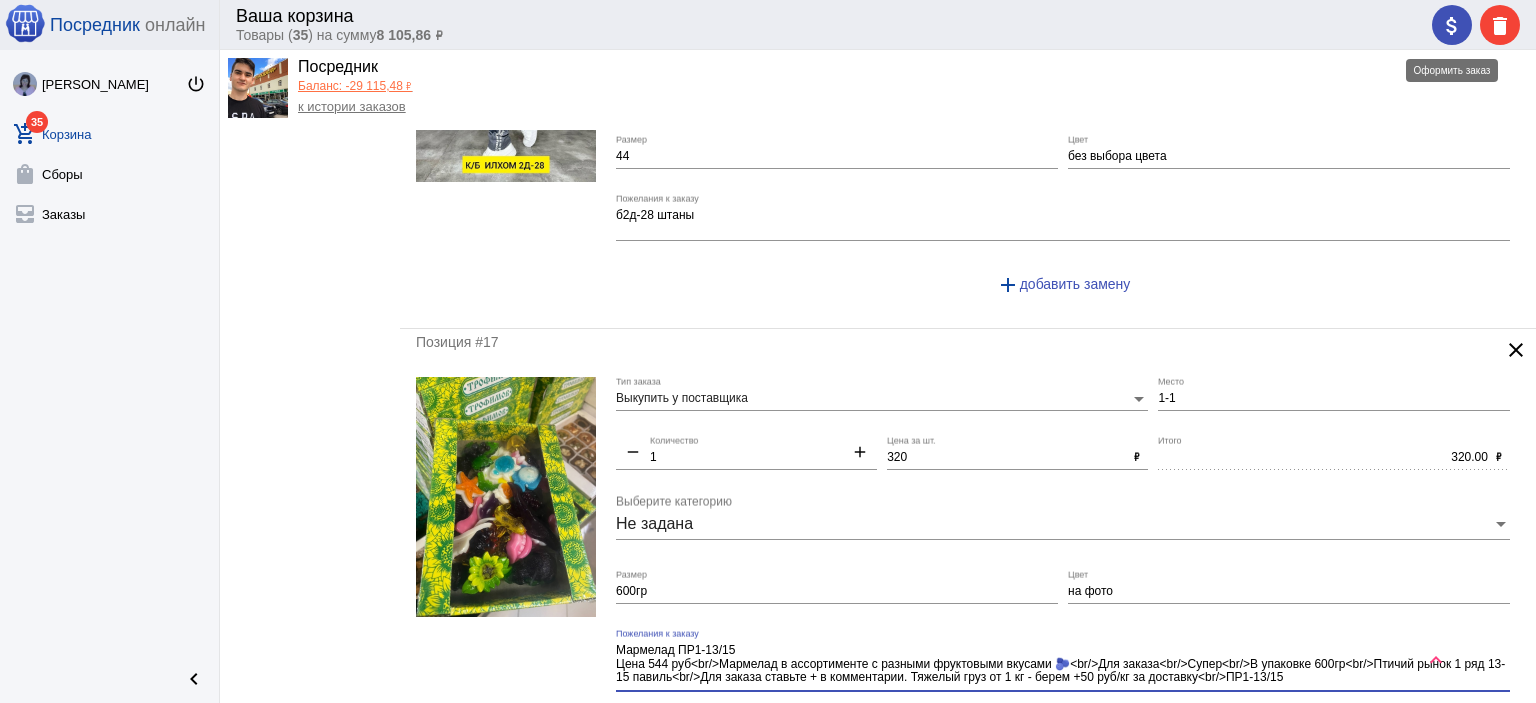 click on "attach_money" 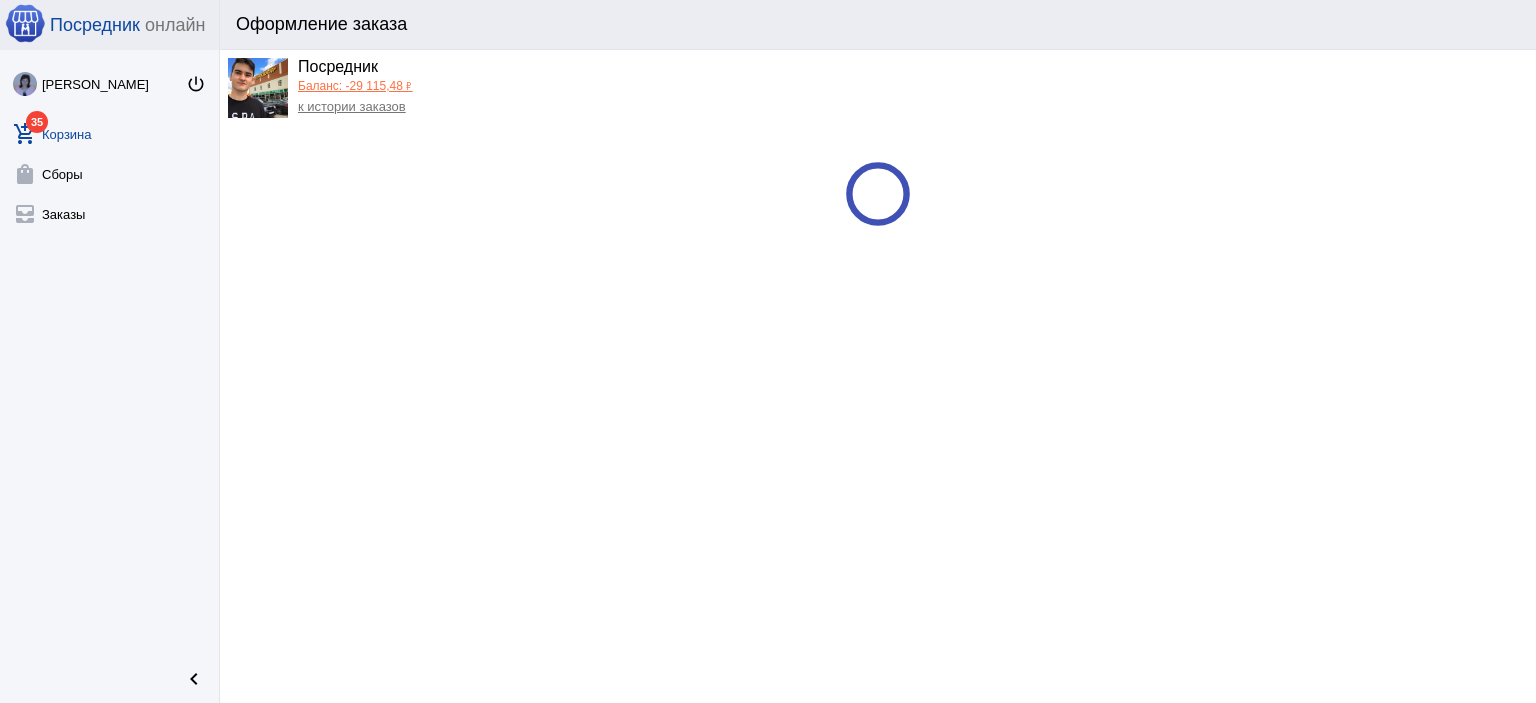 scroll, scrollTop: 0, scrollLeft: 0, axis: both 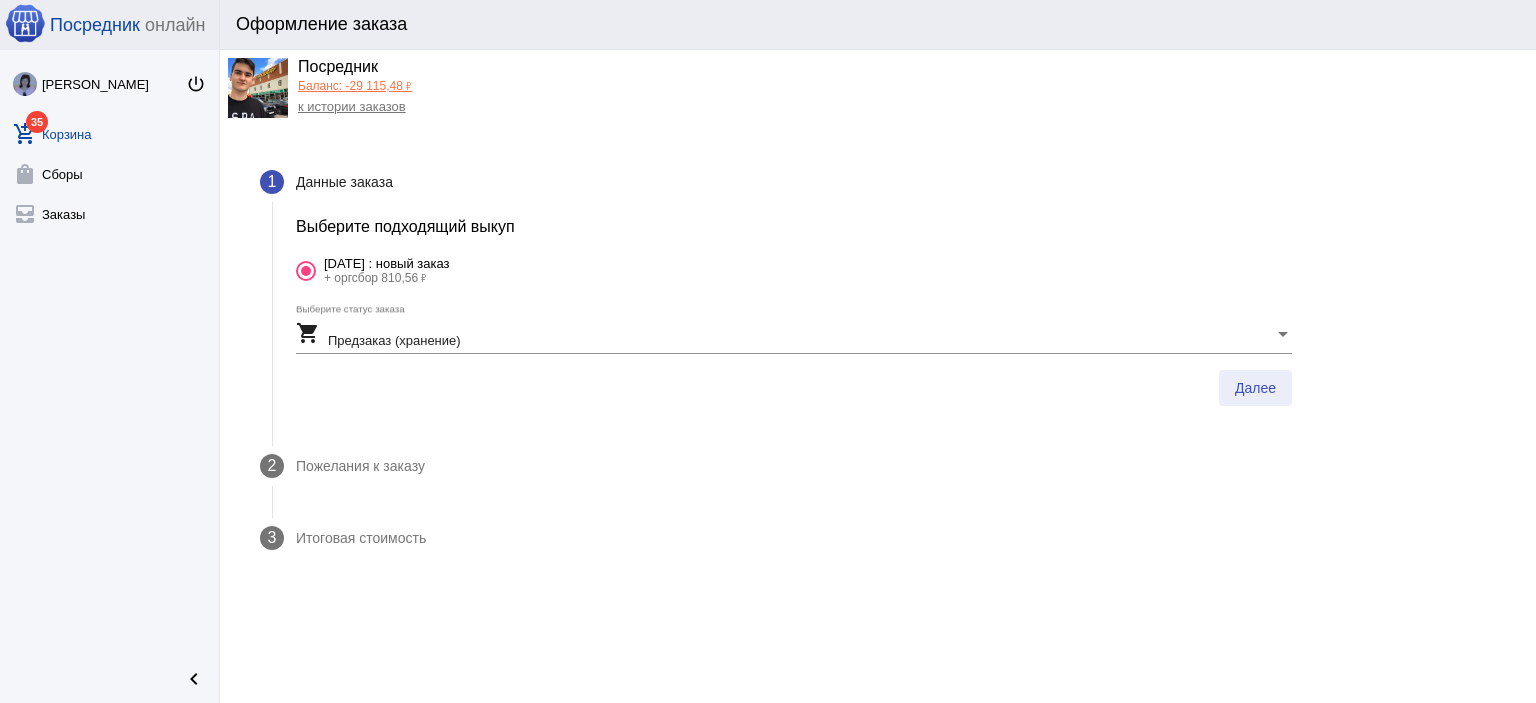 click on "Далее" at bounding box center [1255, 388] 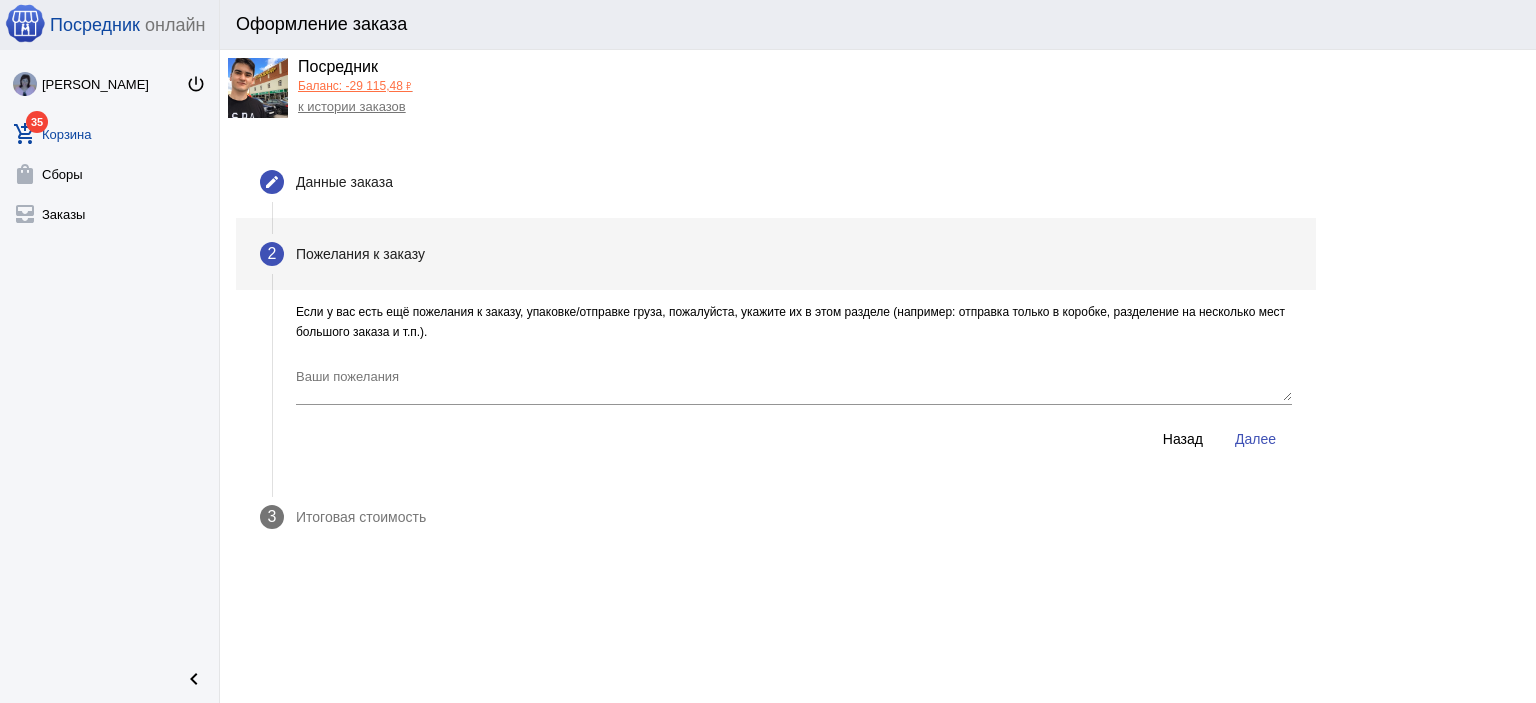 click on "Далее" at bounding box center [1255, 439] 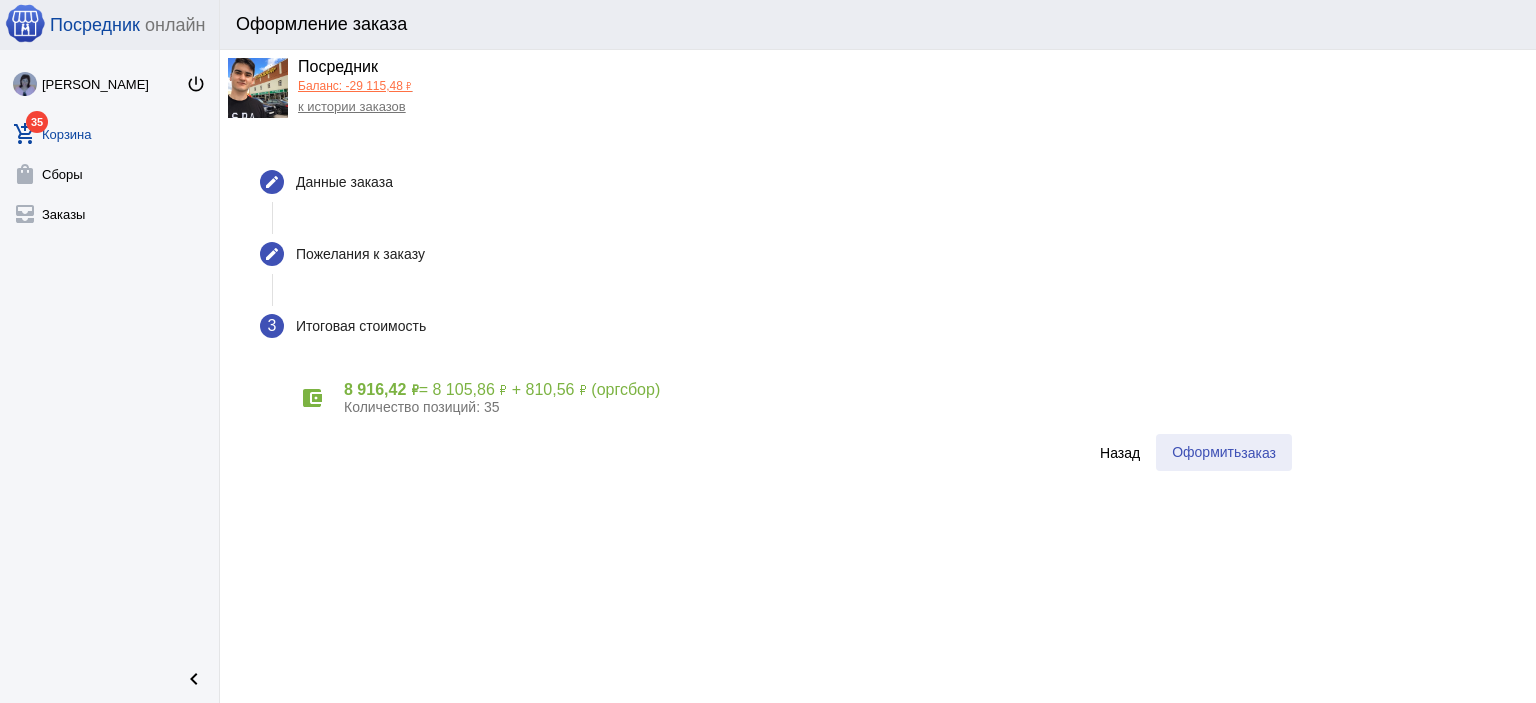 click on "Оформить  заказ" at bounding box center (1224, 452) 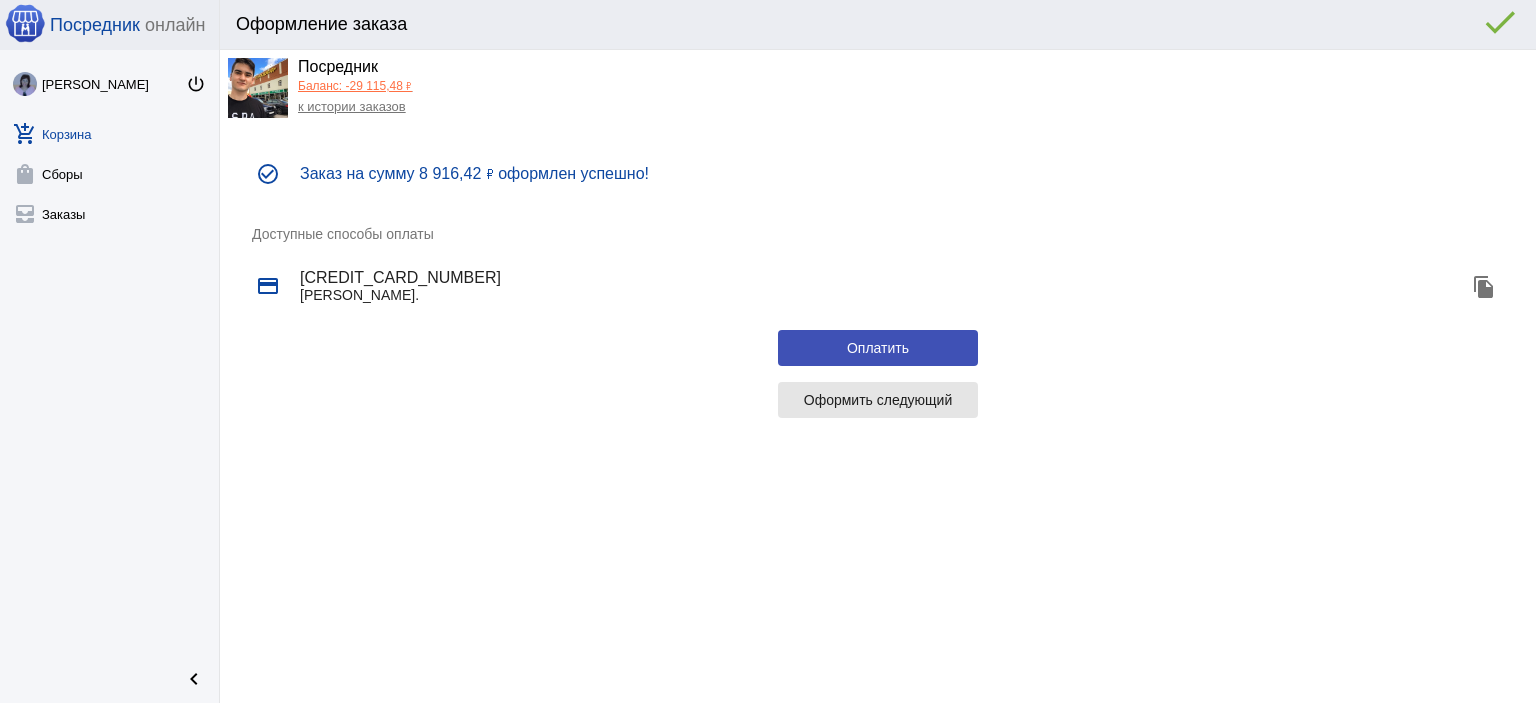 click on "Оформить следующий" 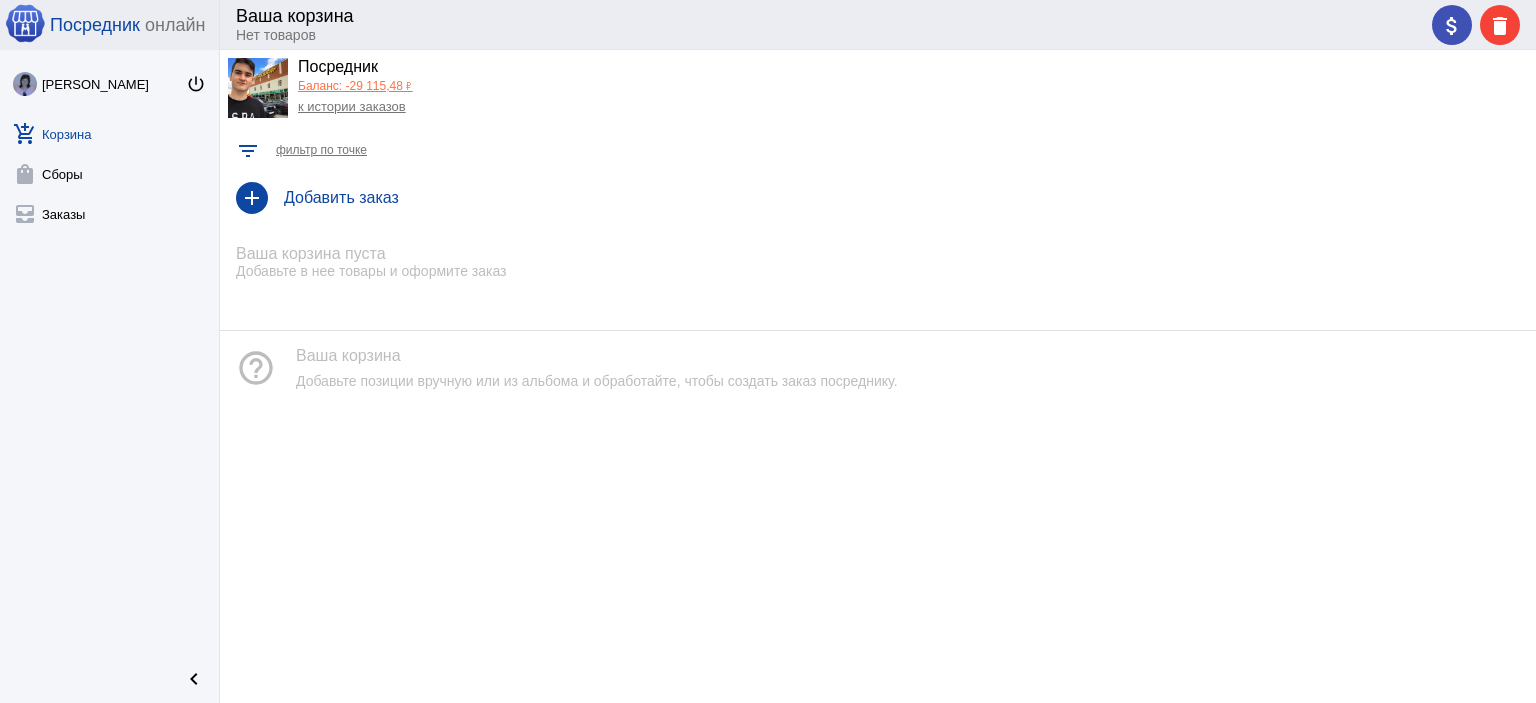 click on "Баланс: -29 115,48 ₽" 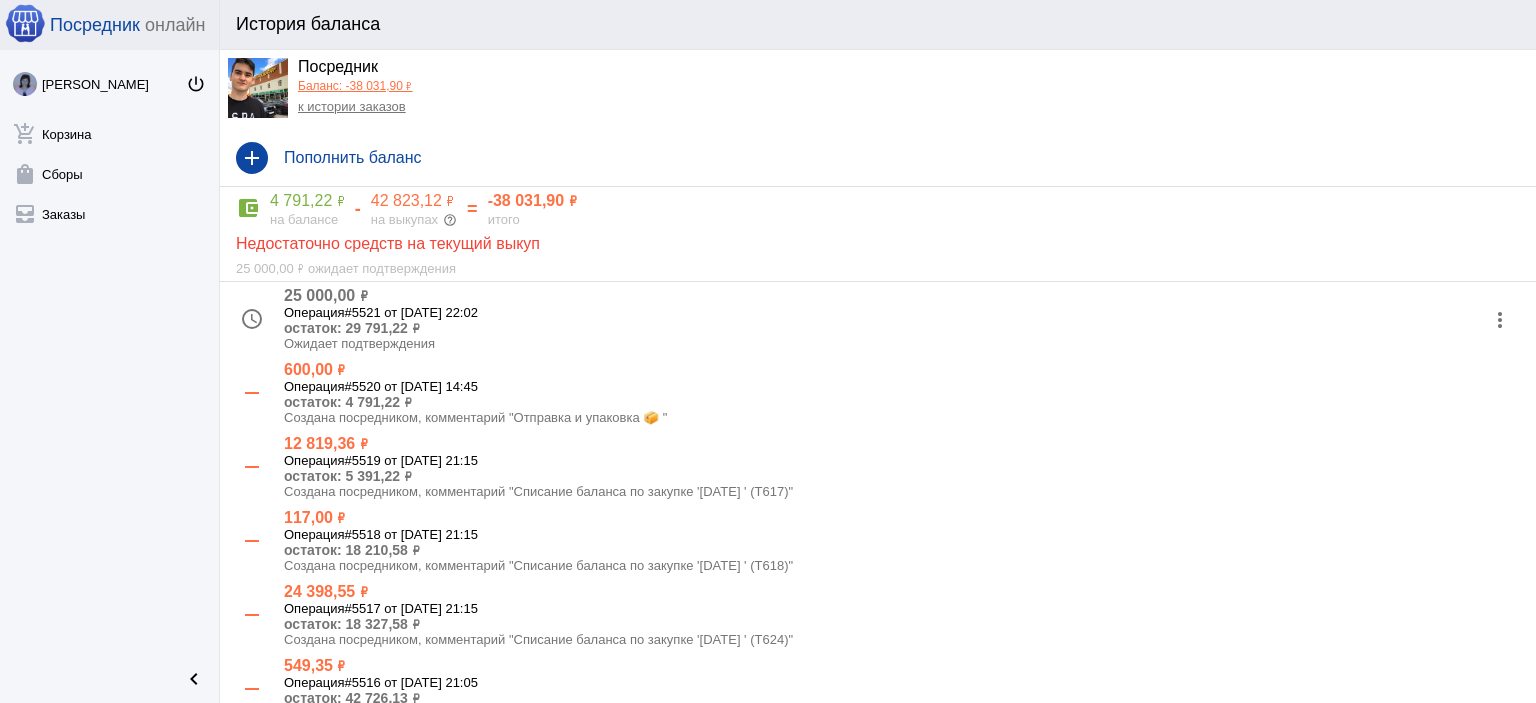 click on "к истории заказов" 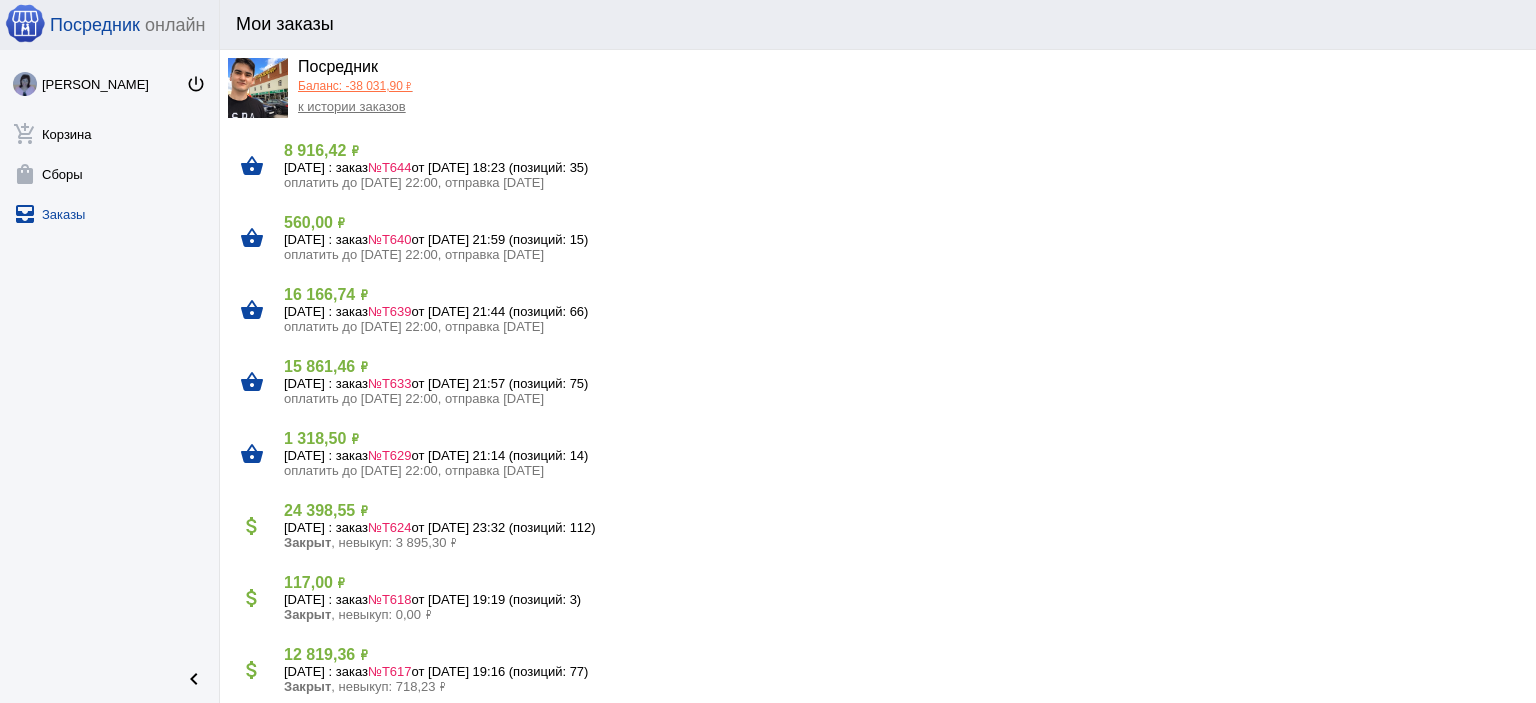 click on "560,00 ₽" 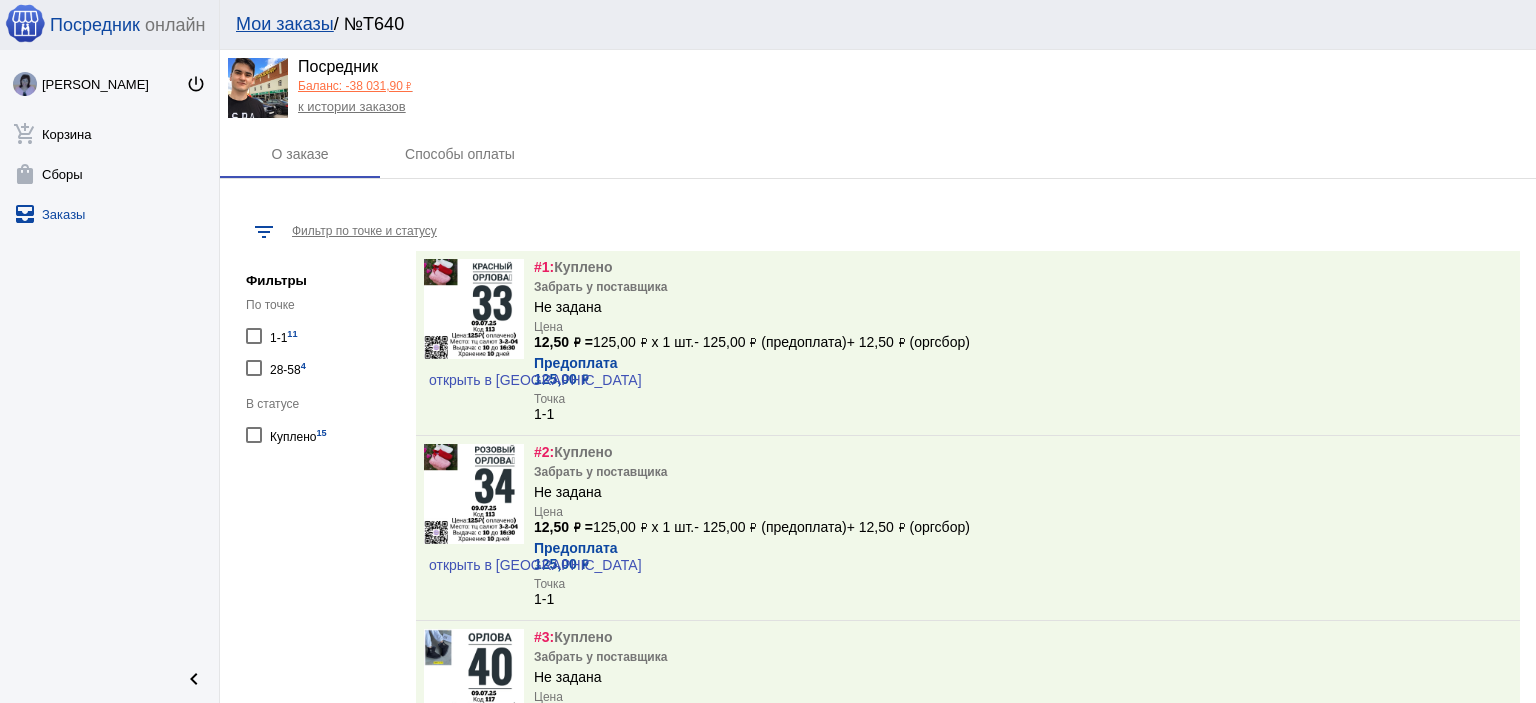 click on "к истории заказов" 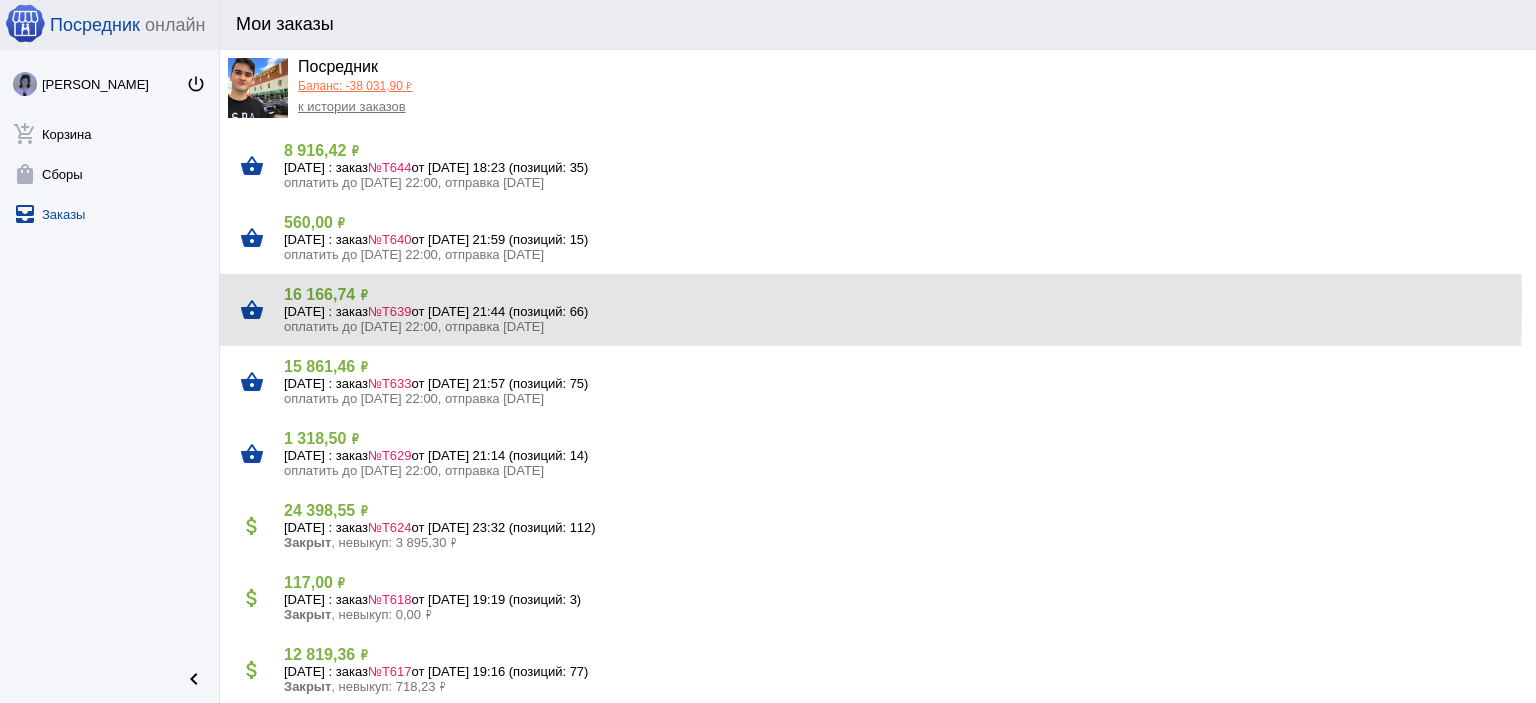click on "16 166,74 ₽" 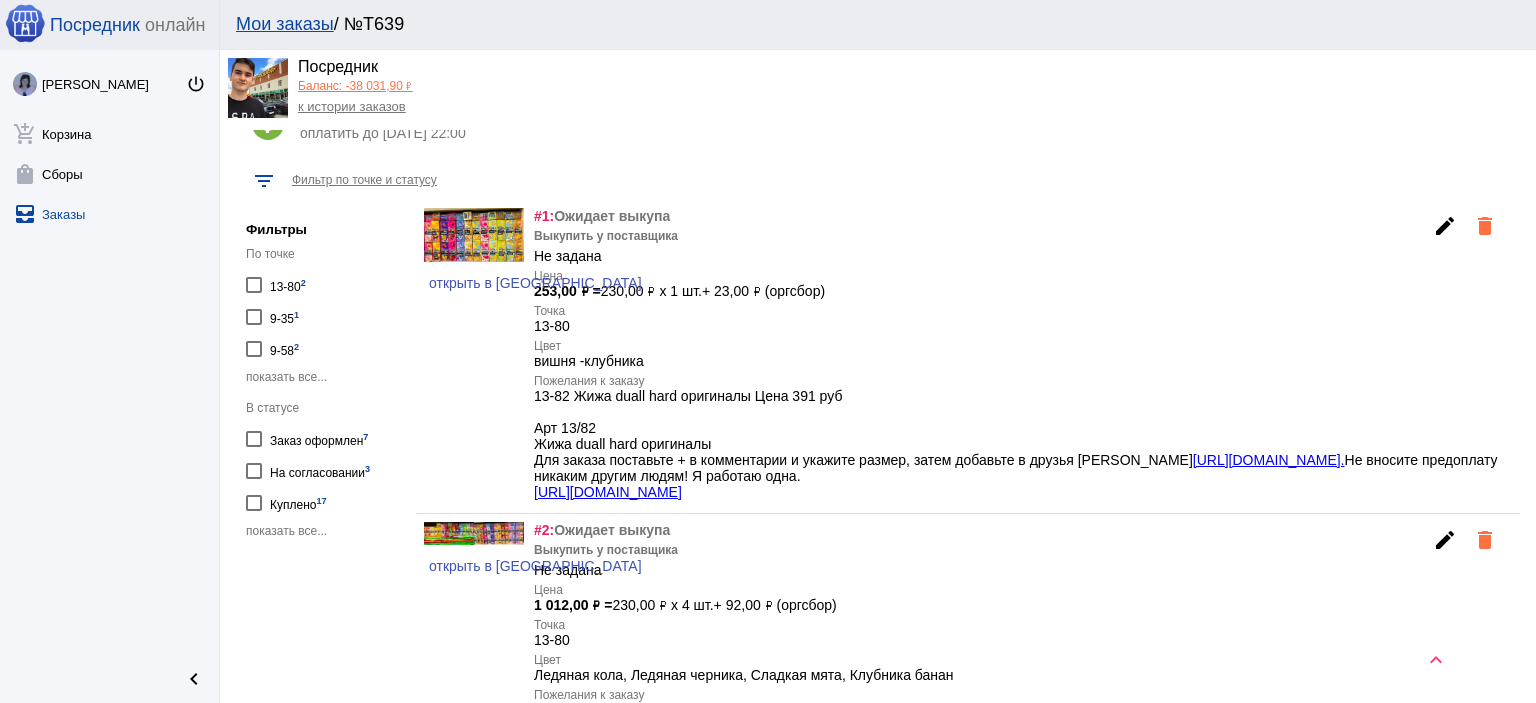 scroll, scrollTop: 400, scrollLeft: 0, axis: vertical 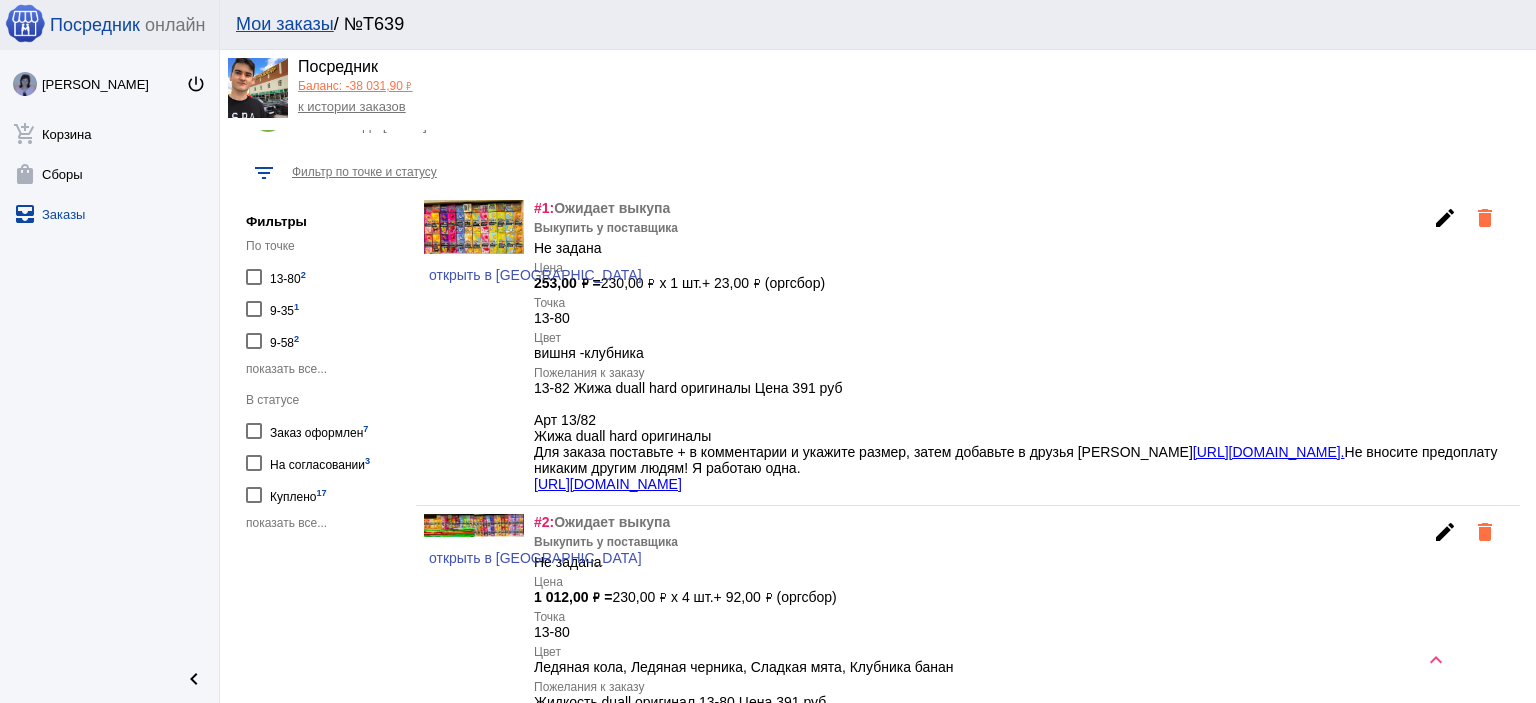 click on "На согласовании  3" at bounding box center (320, 462) 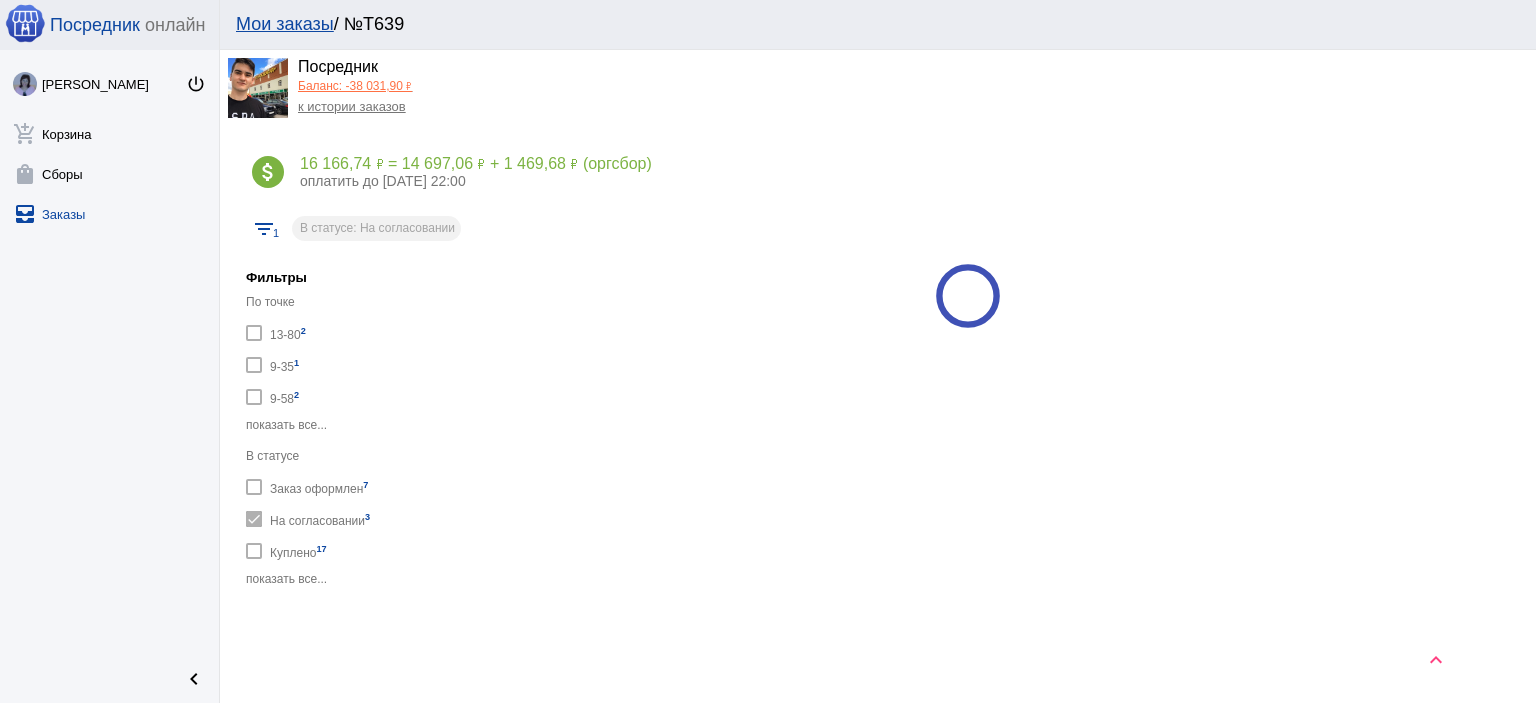 scroll, scrollTop: 400, scrollLeft: 0, axis: vertical 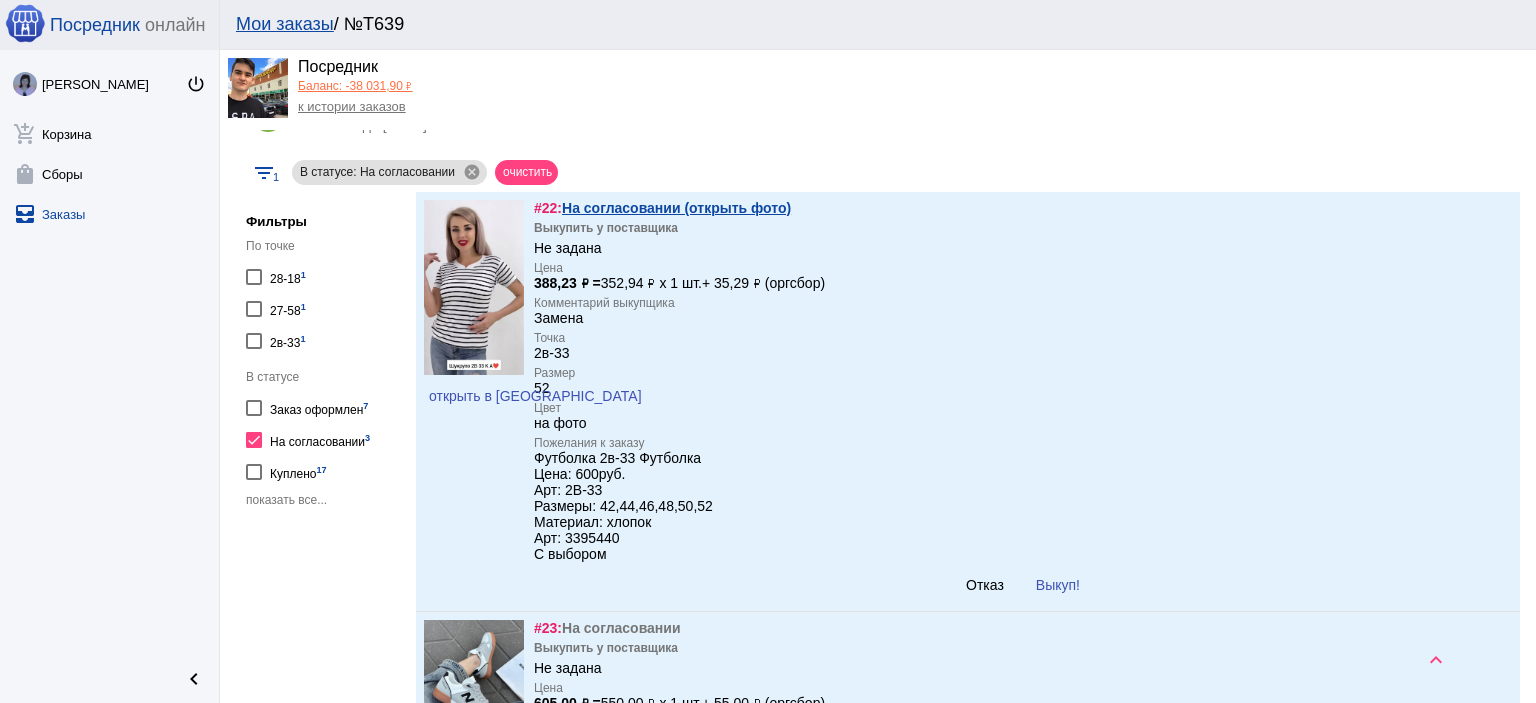 click on "открыть в VK" at bounding box center [535, 396] 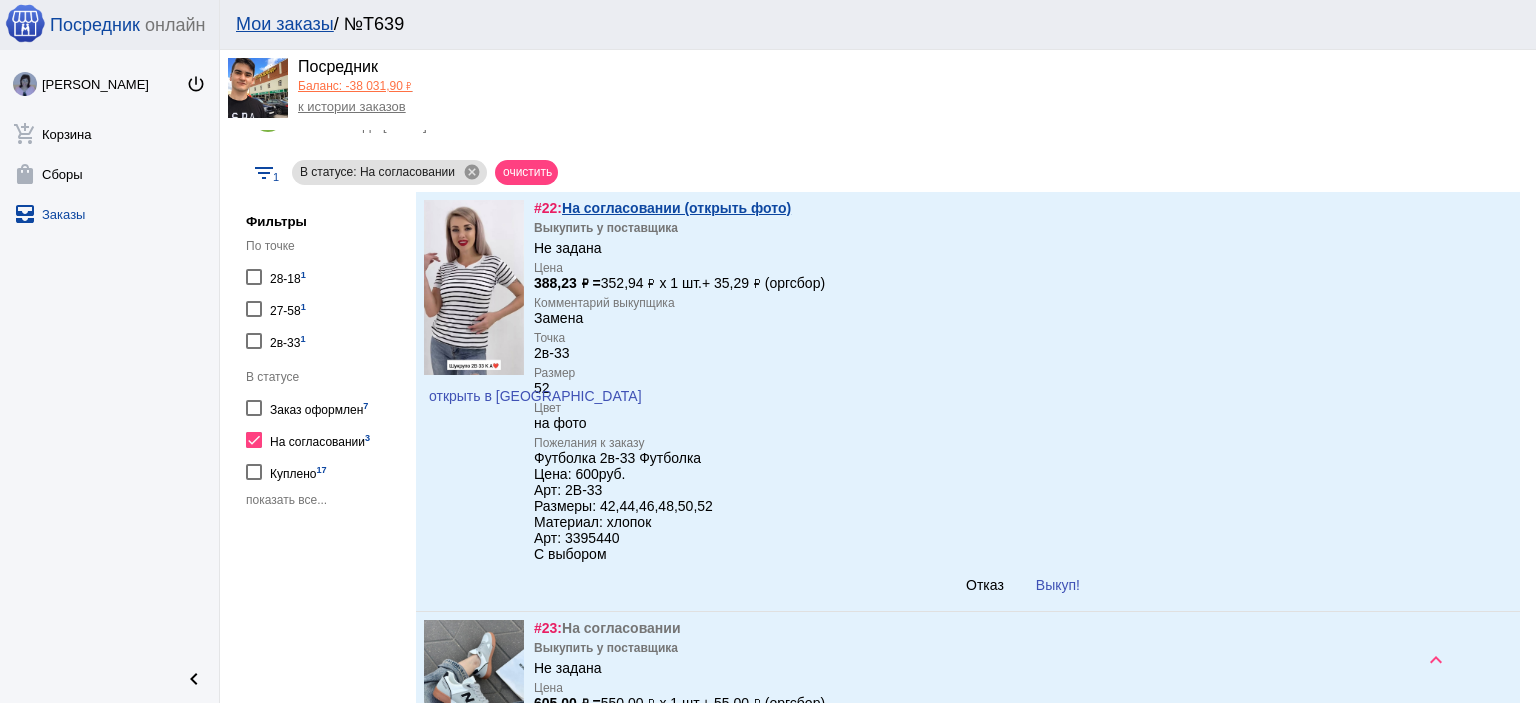 click on "На согласовании (открыть фото)" at bounding box center (676, 208) 